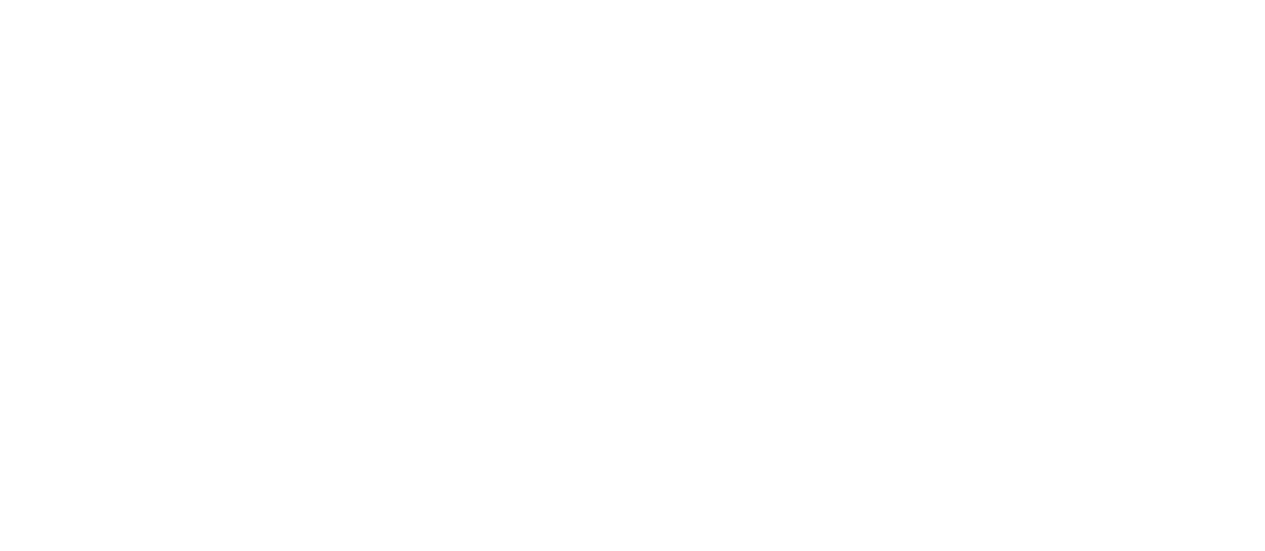 scroll, scrollTop: 0, scrollLeft: 0, axis: both 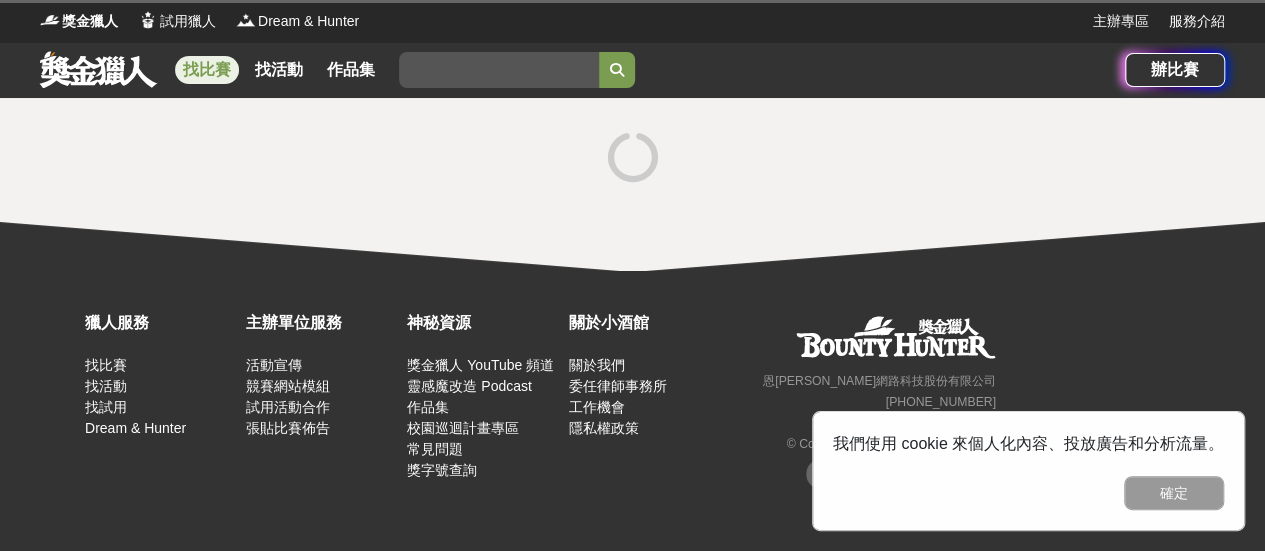 click on "確定" at bounding box center (1174, 493) 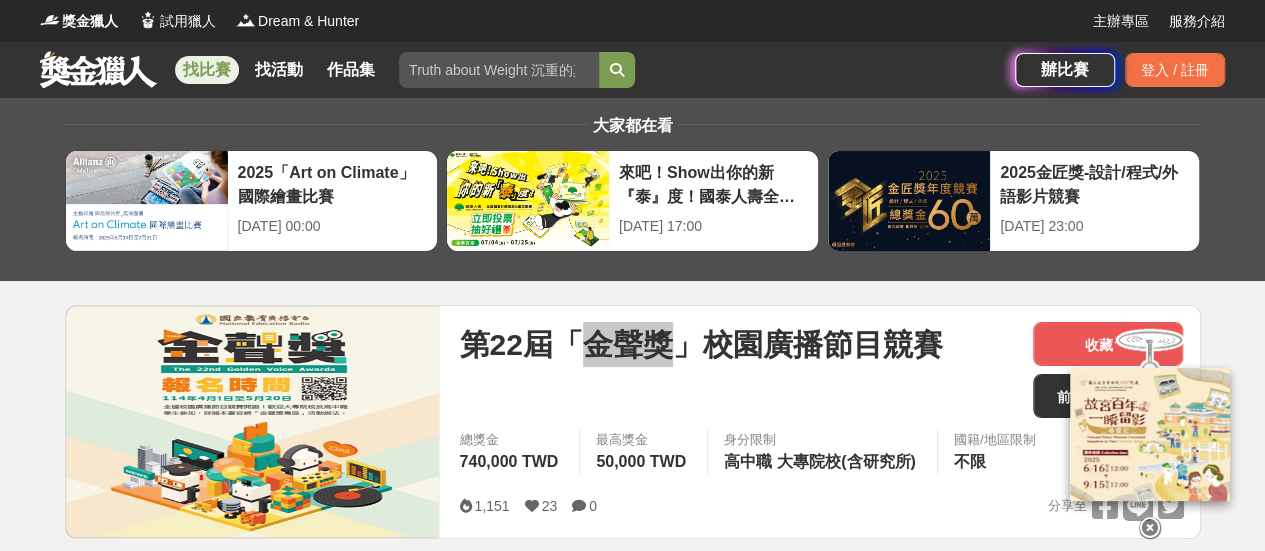 drag, startPoint x: 572, startPoint y: 173, endPoint x: 665, endPoint y: 348, distance: 198.17668 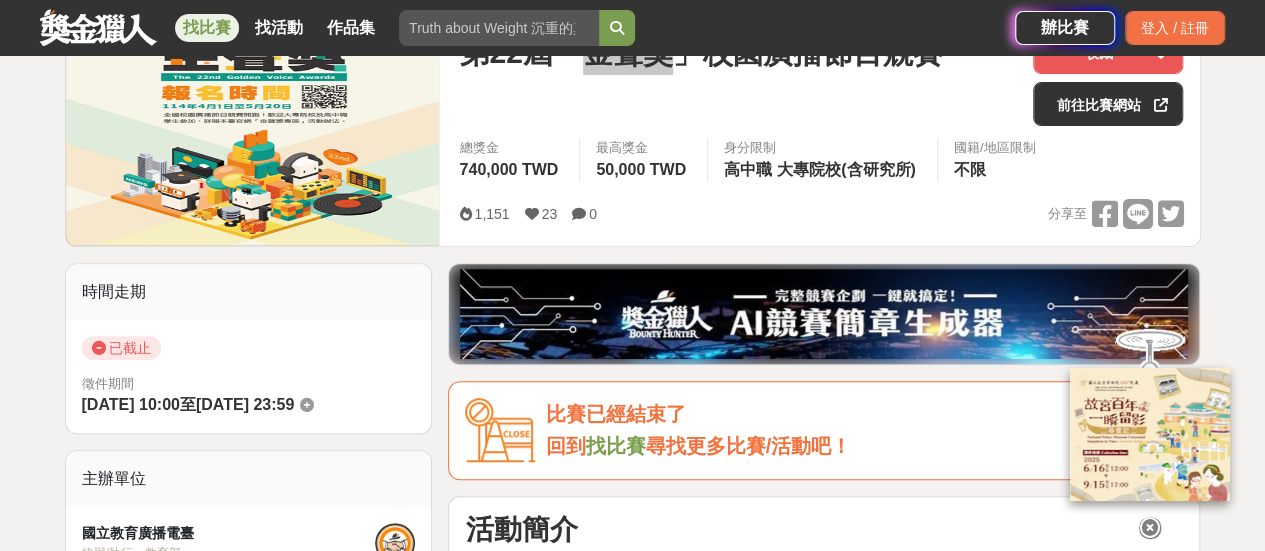 scroll, scrollTop: 400, scrollLeft: 0, axis: vertical 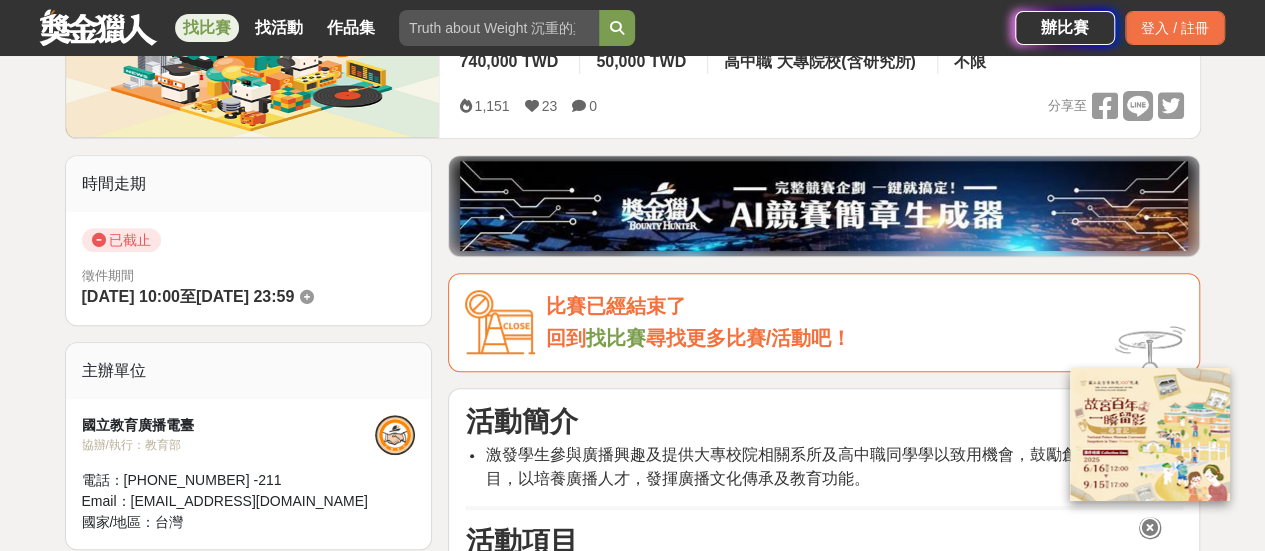 click on "激發學生參與廣播興趣及提供大專校院相關系所及高中職同學學以致用機會，鼓勵創意製作廣播節目，以培養廣播人才，發揮廣播文化傳承及教育功能。" at bounding box center [829, 466] 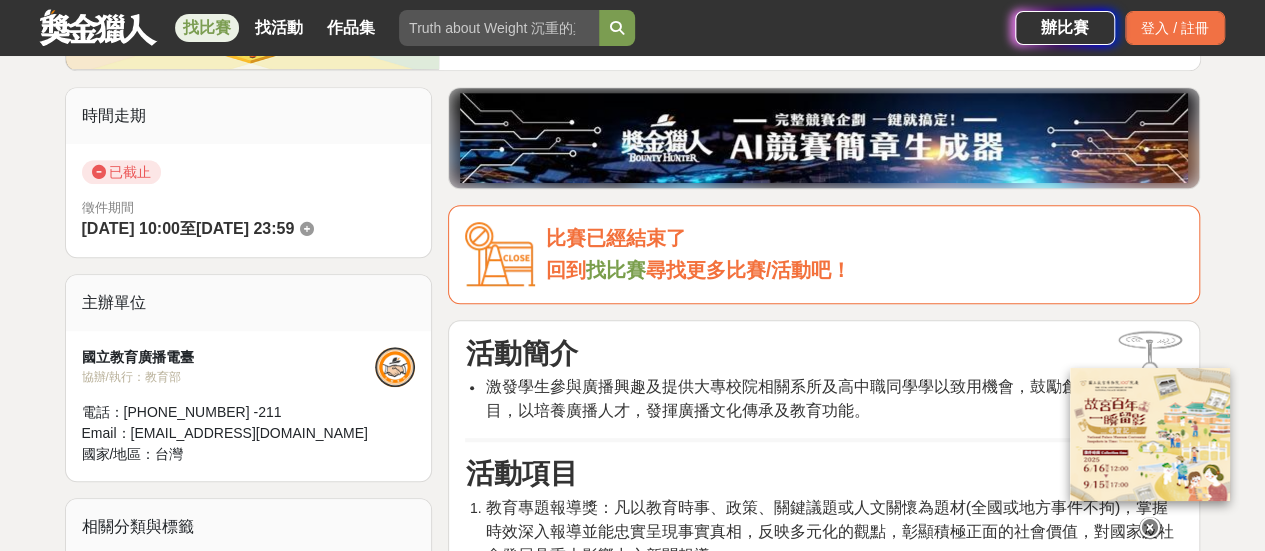 scroll, scrollTop: 500, scrollLeft: 0, axis: vertical 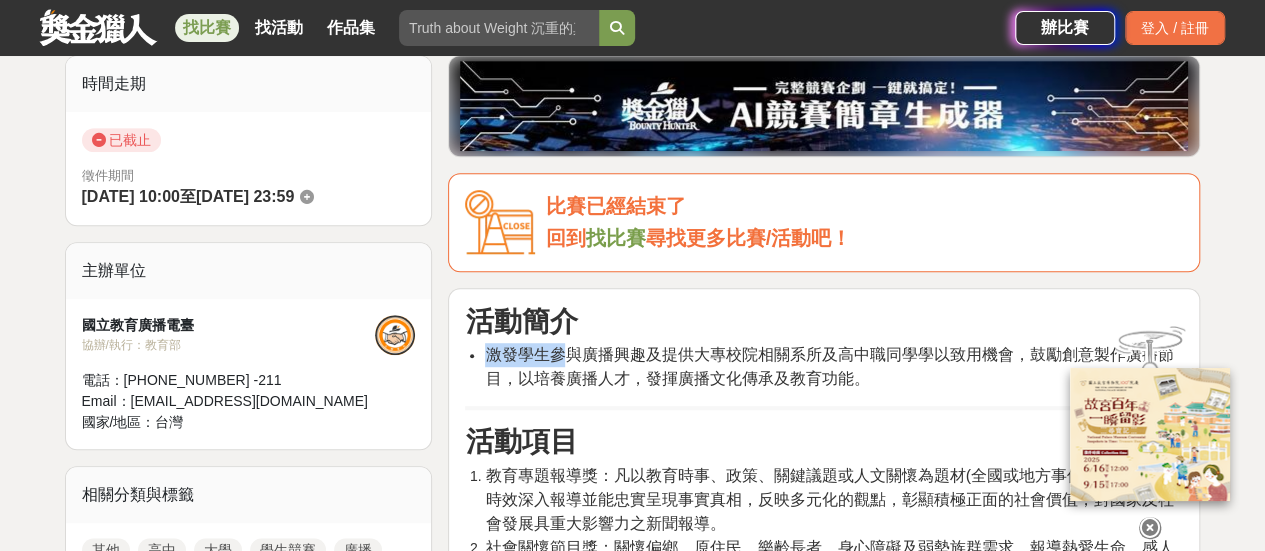drag, startPoint x: 580, startPoint y: 371, endPoint x: 746, endPoint y: 396, distance: 167.87198 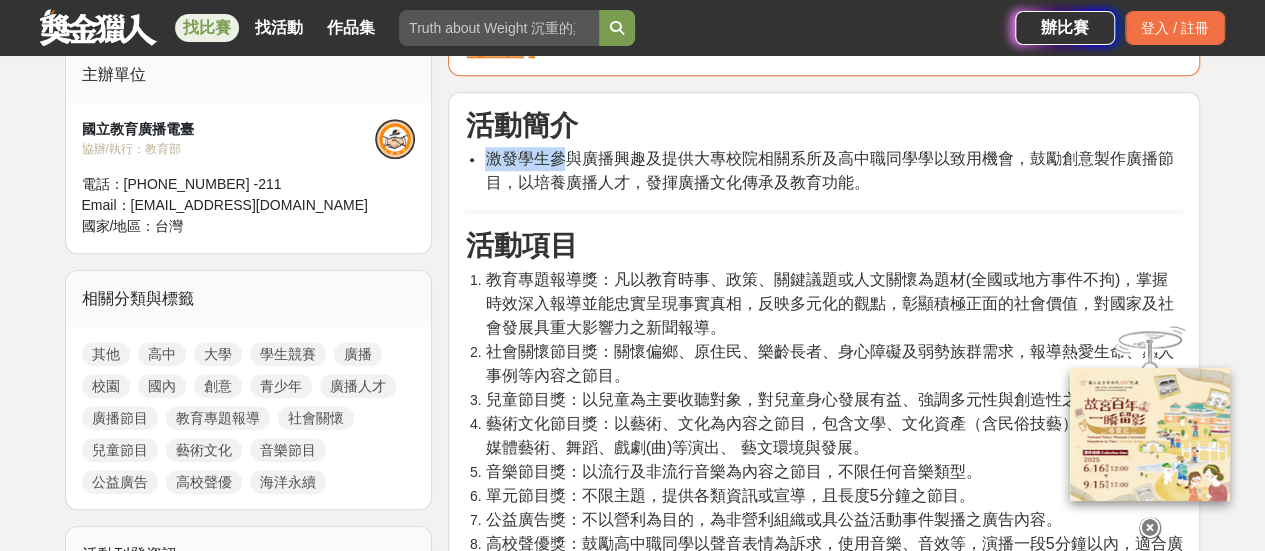 scroll, scrollTop: 700, scrollLeft: 0, axis: vertical 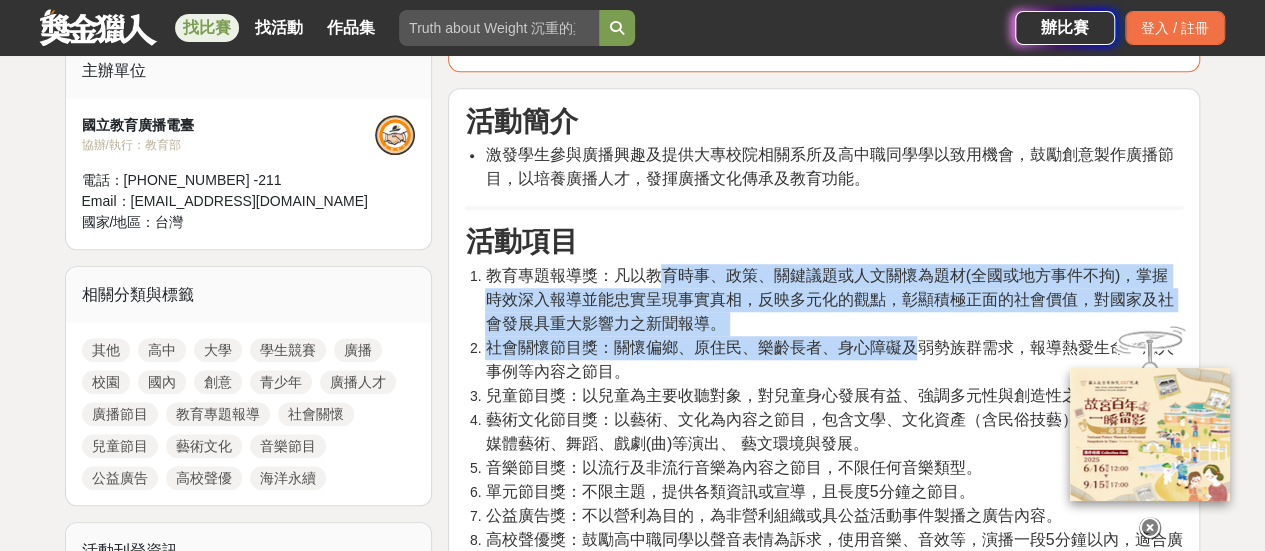 drag, startPoint x: 658, startPoint y: 277, endPoint x: 923, endPoint y: 339, distance: 272.15622 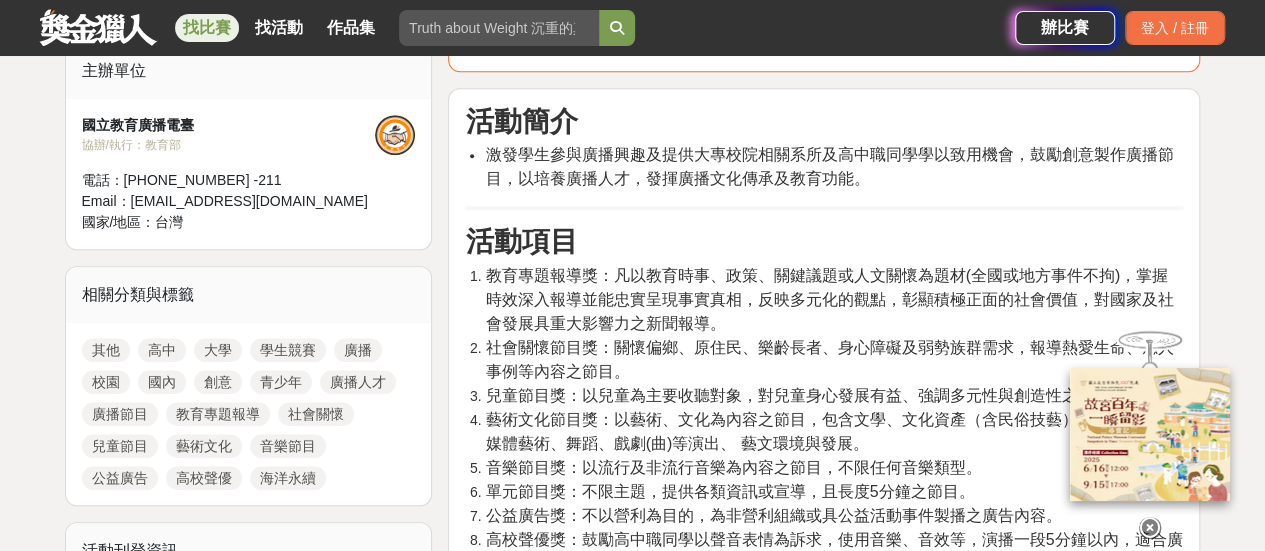 click on "激發學生參與廣播興趣及提供大專校院相關系所及高中職同學學以致用機會，鼓勵創意製作廣播節目，以培養廣播人才，發揮廣播文化傳承及教育功能。" at bounding box center [834, 167] 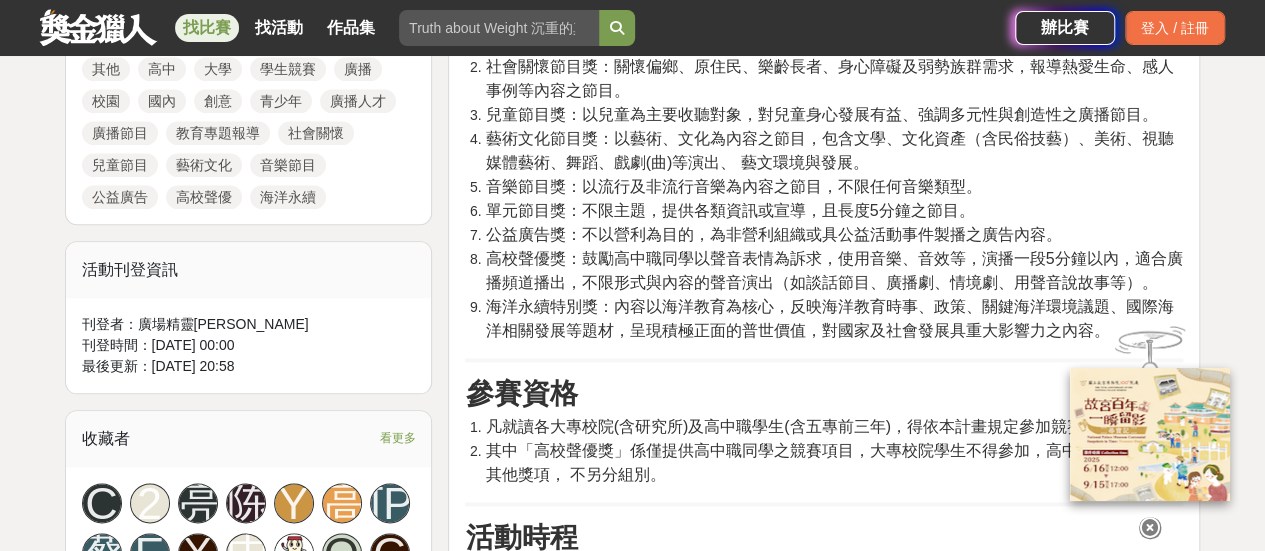scroll, scrollTop: 1200, scrollLeft: 0, axis: vertical 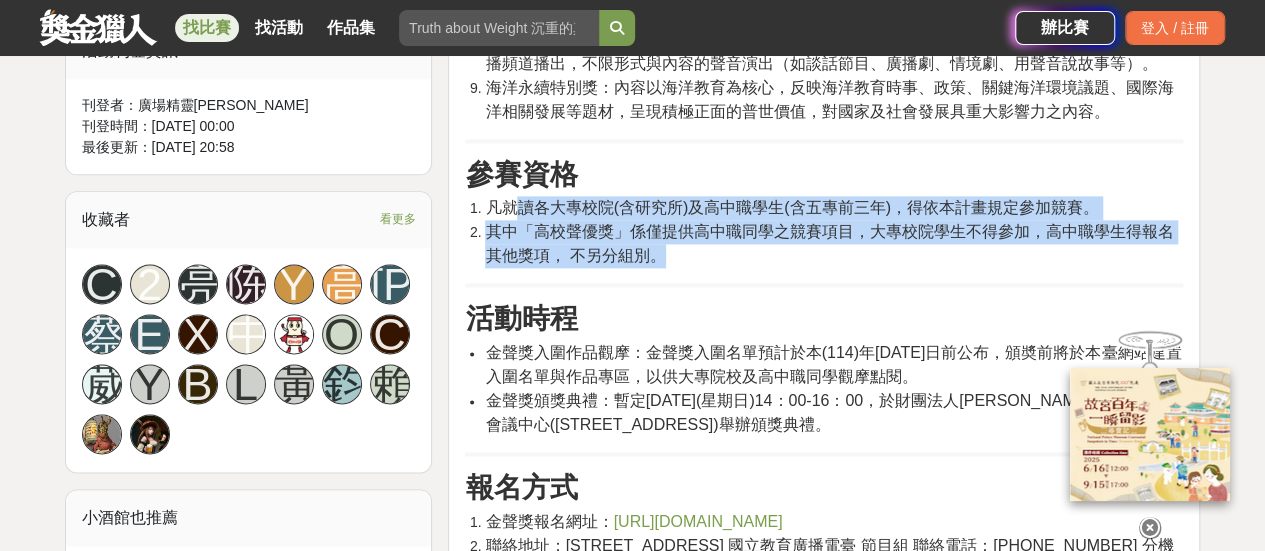 drag, startPoint x: 516, startPoint y: 206, endPoint x: 830, endPoint y: 253, distance: 317.49802 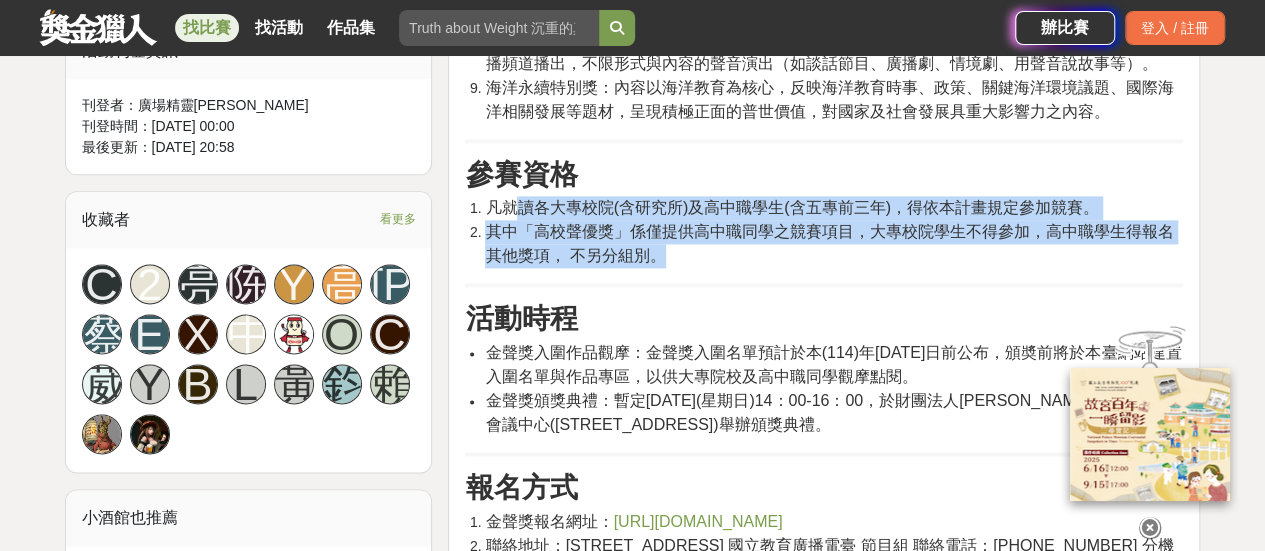 click on "凡就讀各大專校院(含研究所)及高中職學生(含五專前三年)，得依本計畫規定參加競賽。 其中「高校聲優獎」係僅提供高中職同學之競賽項目，大專校院學生不得參加，高中職學生得報名其他獎項， 不另分組別。" at bounding box center [824, 232] 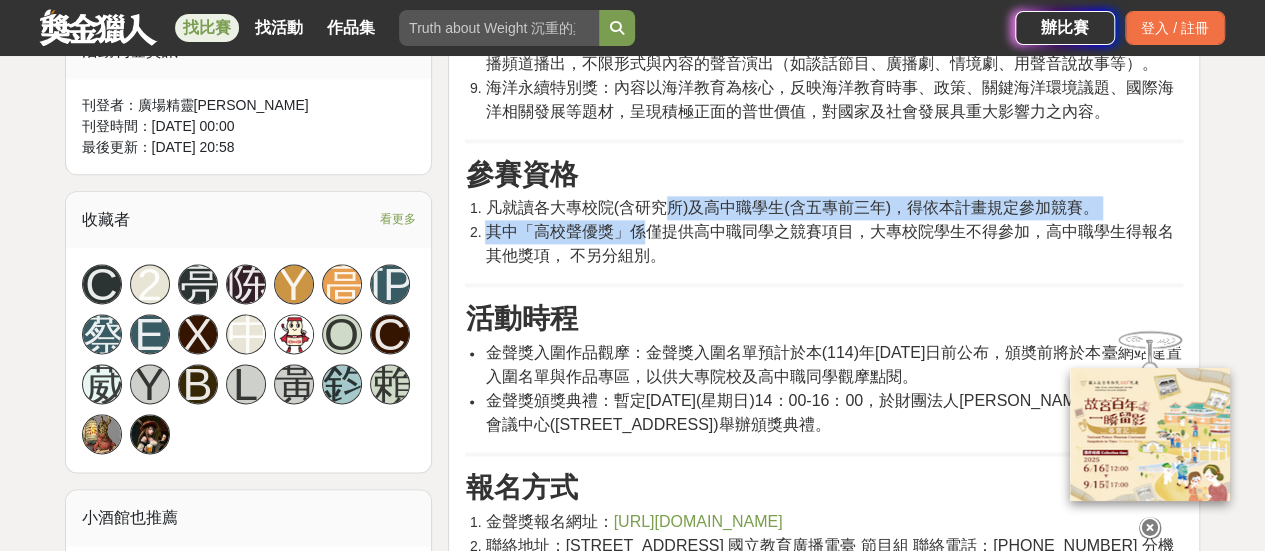 drag, startPoint x: 672, startPoint y: 211, endPoint x: 640, endPoint y: 218, distance: 32.75668 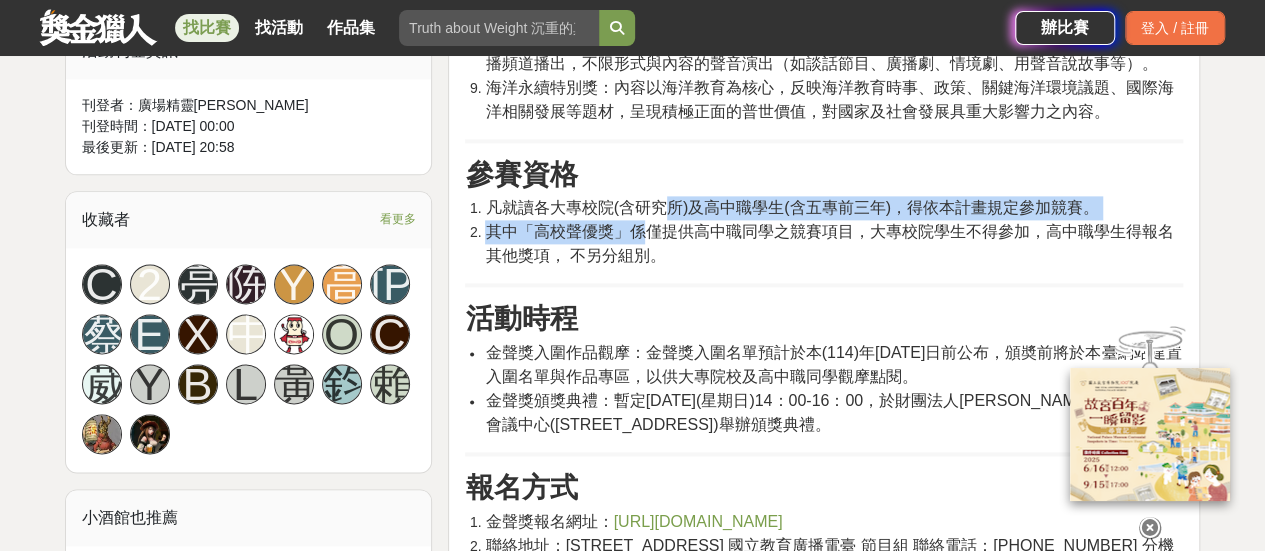 click on "凡就讀各大專校院(含研究所)及高中職學生(含五專前三年)，得依本計畫規定參加競賽。 其中「高校聲優獎」係僅提供高中職同學之競賽項目，大專校院學生不得參加，高中職學生得報名其他獎項， 不另分組別。" at bounding box center [824, 232] 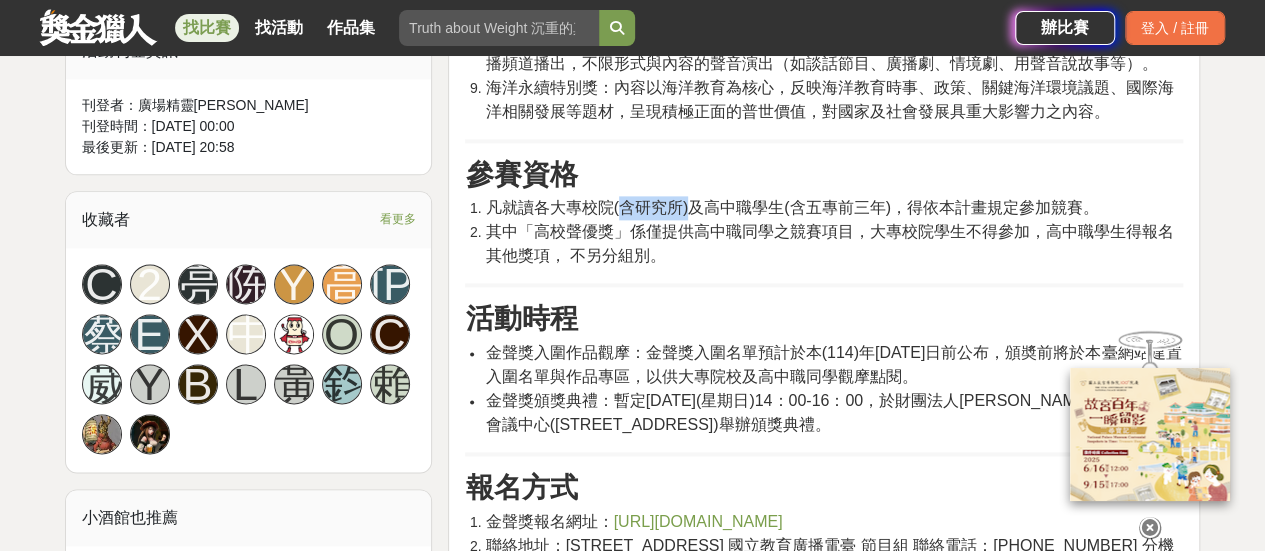 drag, startPoint x: 620, startPoint y: 209, endPoint x: 695, endPoint y: 201, distance: 75.42546 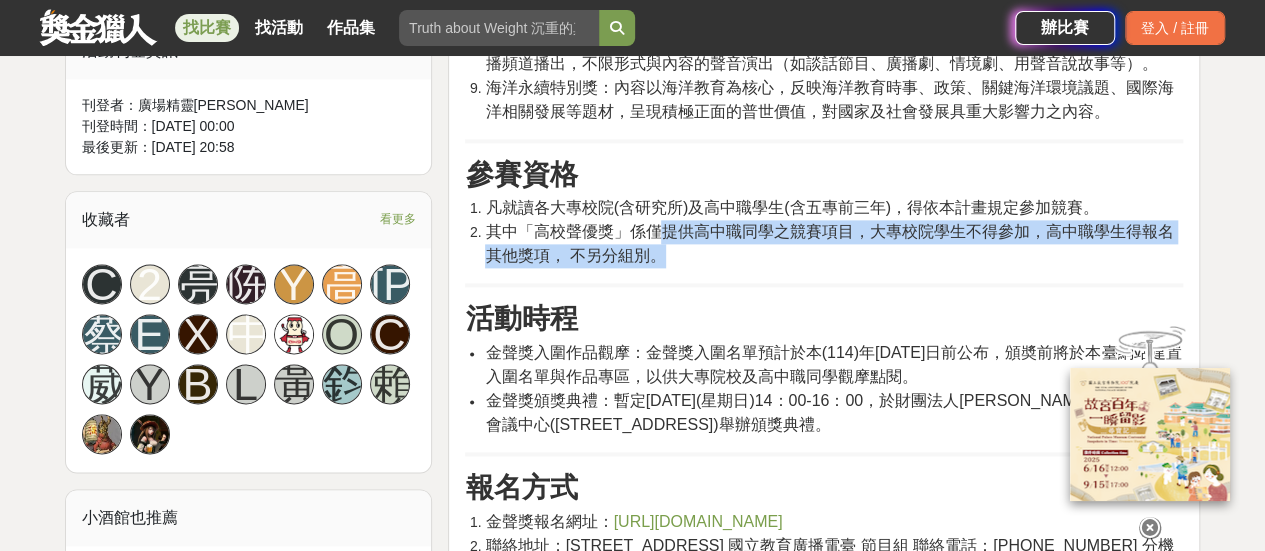 drag, startPoint x: 664, startPoint y: 231, endPoint x: 786, endPoint y: 254, distance: 124.1491 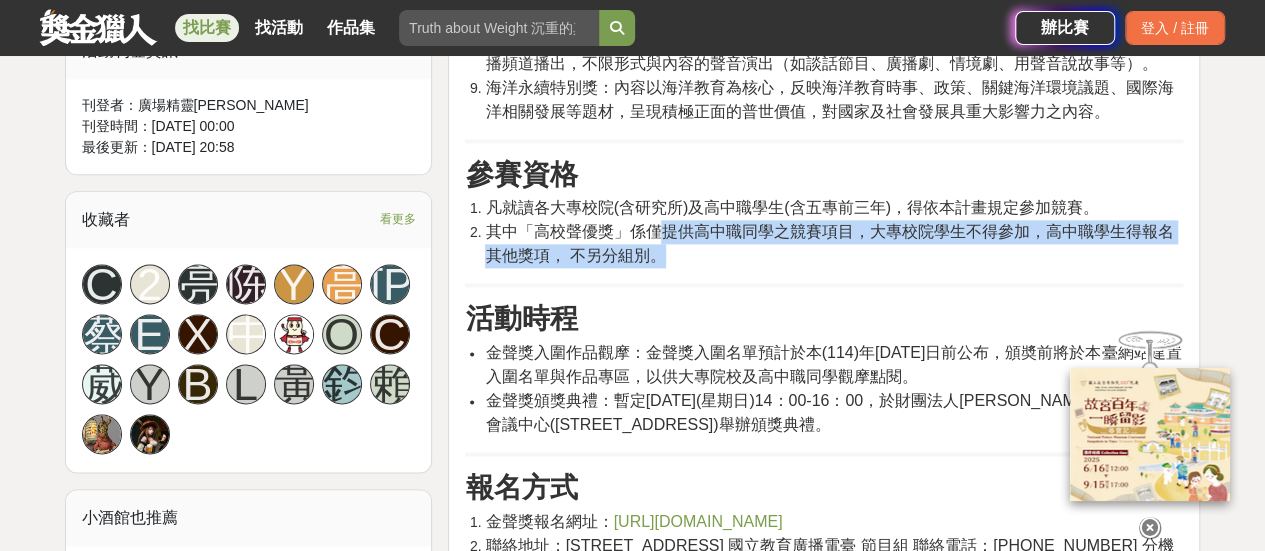 click on "其中「高校聲優獎」係僅提供高中職同學之競賽項目，大專校院學生不得參加，高中職學生得報名其他獎項， 不另分組別。" at bounding box center [834, 244] 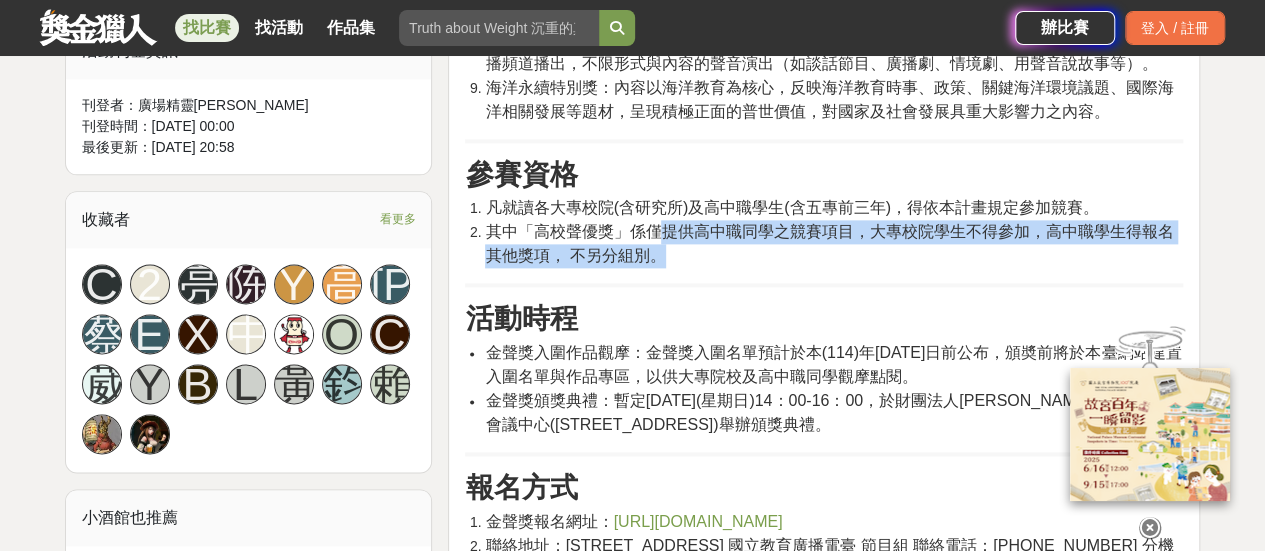click on "其中「高校聲優獎」係僅提供高中職同學之競賽項目，大專校院學生不得參加，高中職學生得報名其他獎項， 不另分組別。" at bounding box center (829, 243) 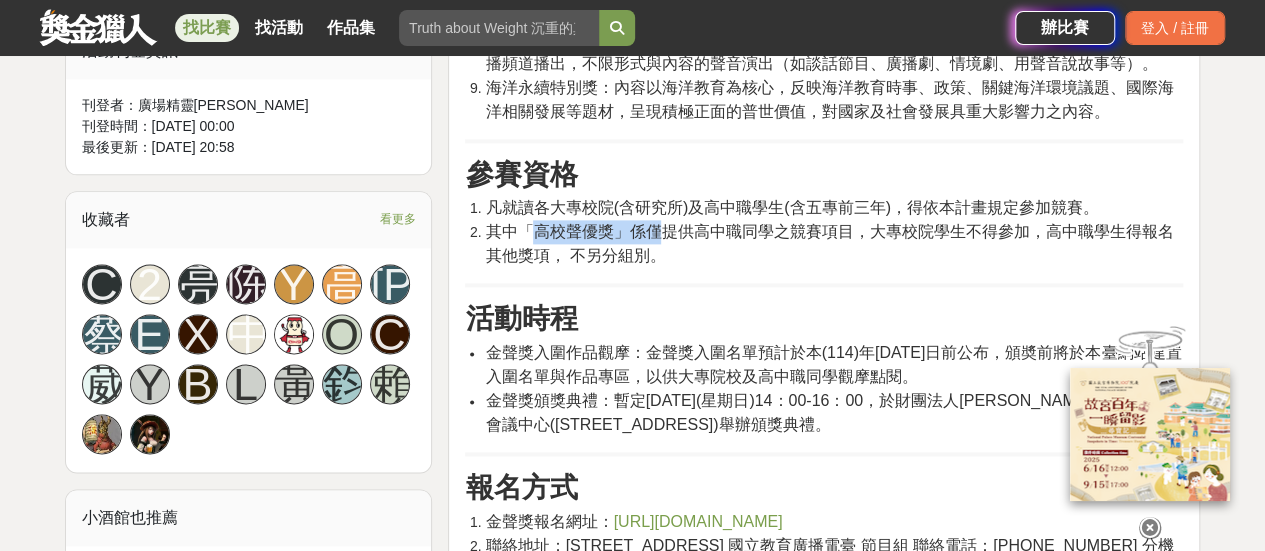 drag, startPoint x: 525, startPoint y: 239, endPoint x: 656, endPoint y: 228, distance: 131.46101 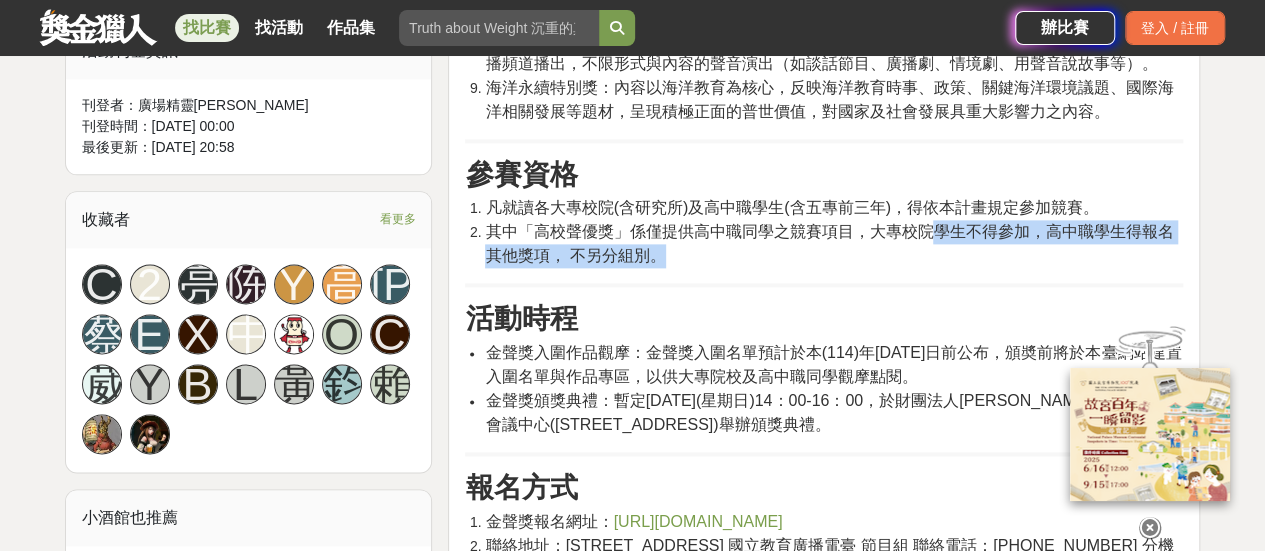 drag, startPoint x: 937, startPoint y: 238, endPoint x: 1088, endPoint y: 241, distance: 151.0298 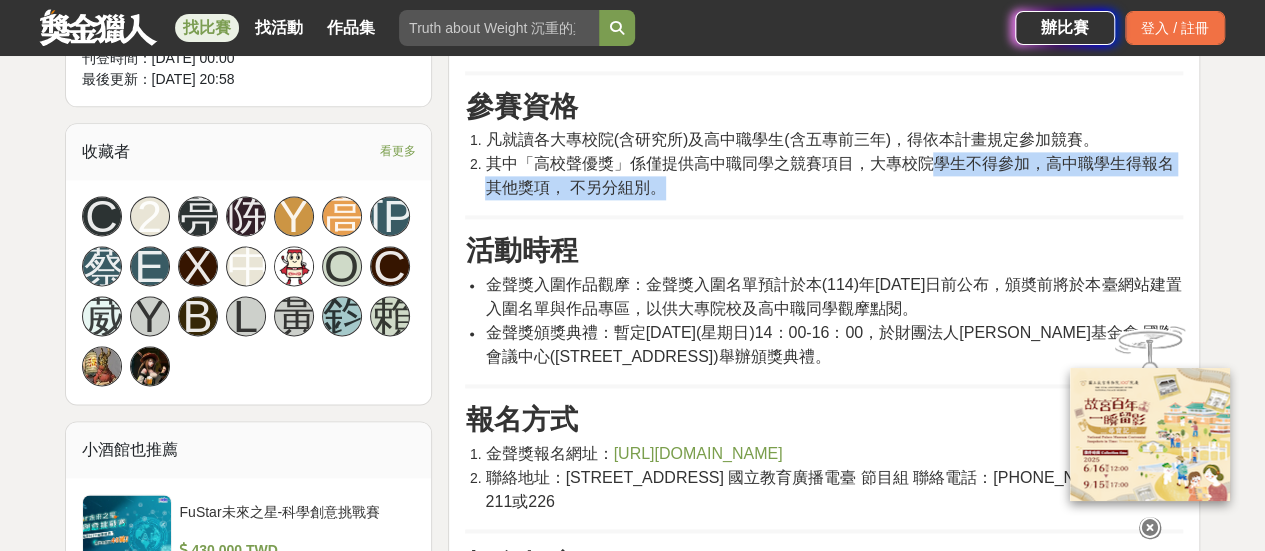 scroll, scrollTop: 1300, scrollLeft: 0, axis: vertical 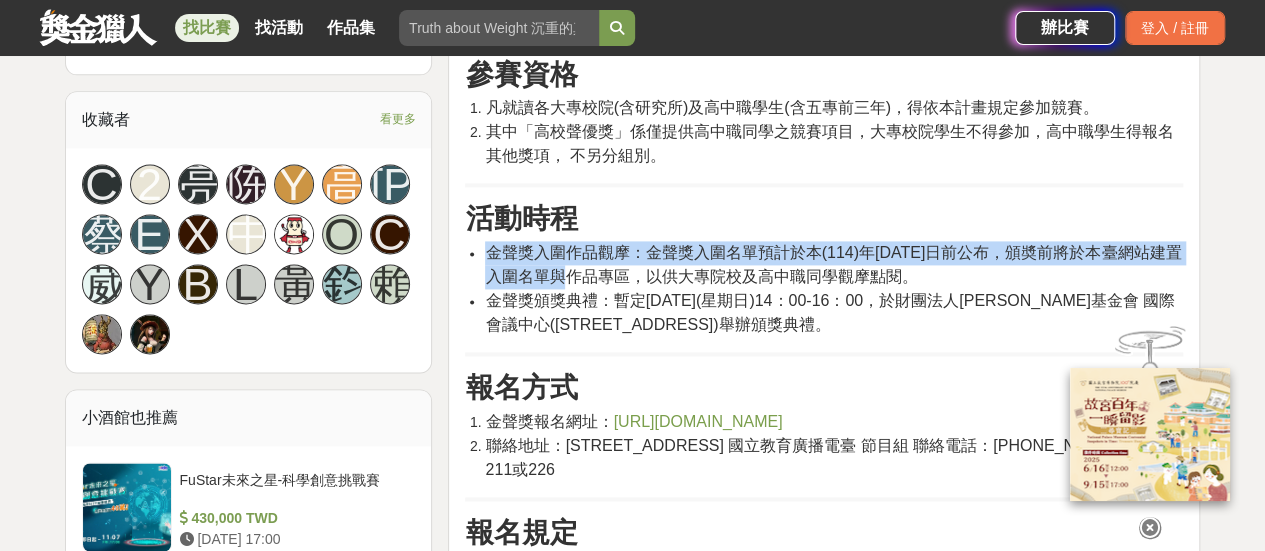 drag, startPoint x: 595, startPoint y: 271, endPoint x: 818, endPoint y: 344, distance: 234.64441 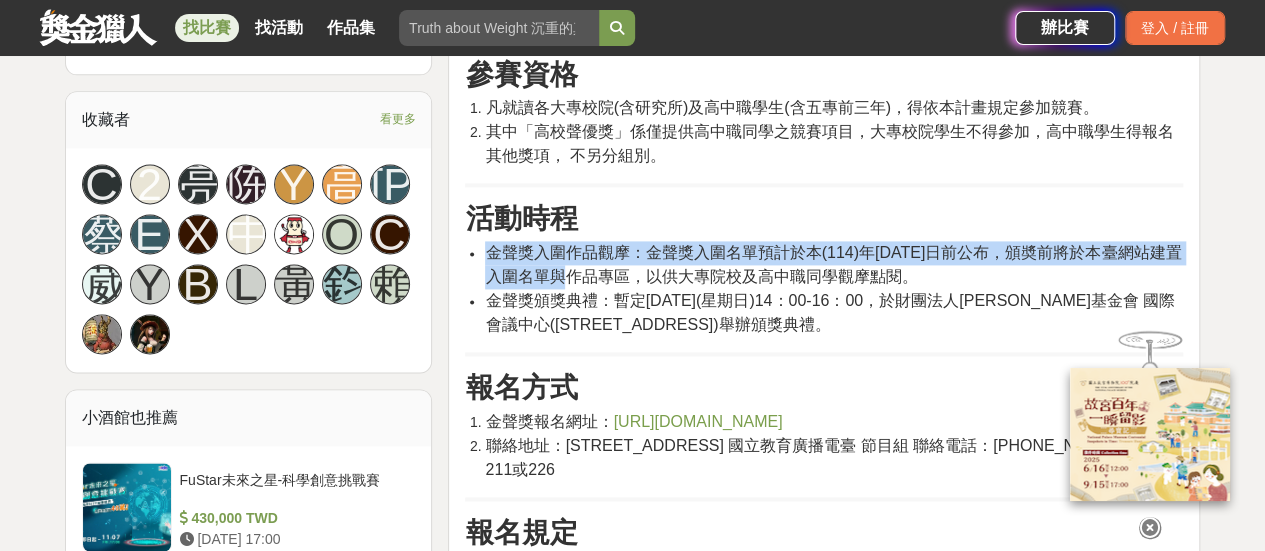 click on "活動簡介 激發學生參與廣播興趣及提供大專校院相關系所及高中職同學學以致用機會，鼓勵創意製作廣播節目，以培養廣播人才，發揮廣播文化傳承及教育功能。 活動項目 教育專題報導獎：凡以教育時事、政策、關鍵議題或人文關懷為題材(全國或地方事件不拘)，掌握時效深入報導並能忠實呈現事實真相，反映多元化的觀點，彰顯積極正面的社會價值，對國家及社會發展具重大影響力之新聞報導。 社會關懷節目獎：關懷偏鄉、原住民、樂齡長者、身心障礙及弱勢族群需求，報導熱愛生命、感人事例等內容之節目。 兒童節目獎：以兒童為主要收聽對象，對兒童身心發展有益、強調多元性與創造性之廣播節目。 藝術文化節目獎：以藝術、文化為內容之節目，包含文學、文化資產（含民俗技藝）、美術、視聽媒體藝術、舞蹈、戲劇(曲)等演出、 藝文環境與發展。" at bounding box center (824, 1113) 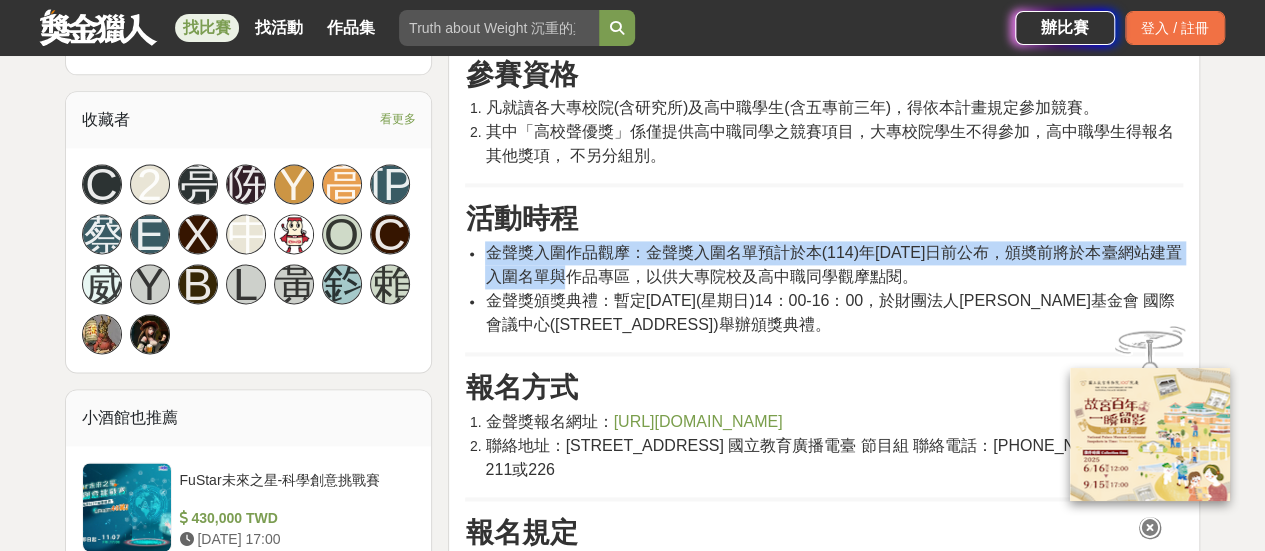 scroll, scrollTop: 1600, scrollLeft: 0, axis: vertical 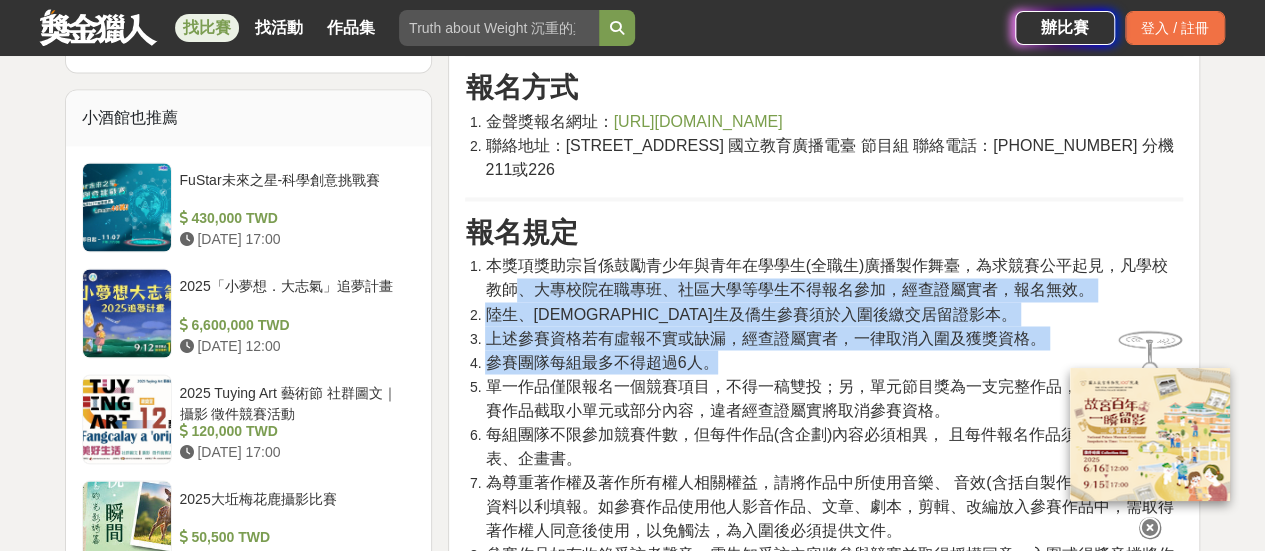 drag, startPoint x: 522, startPoint y: 278, endPoint x: 843, endPoint y: 347, distance: 328.33215 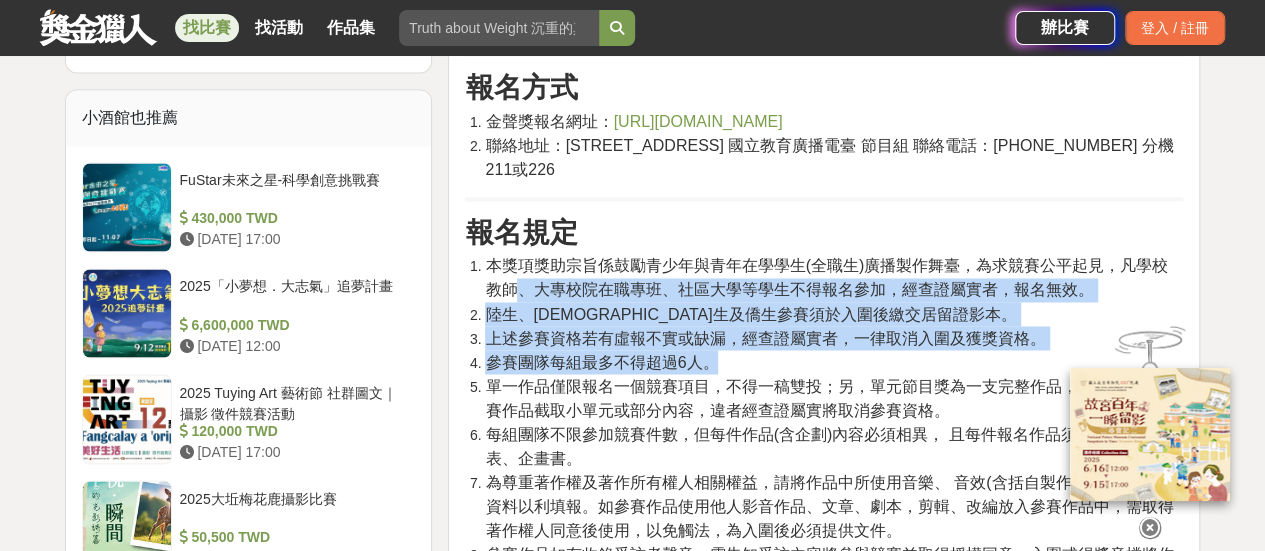 click on "本獎項獎助宗旨係鼓勵青少年與青年在學學生(全職生)廣播製作舞臺，為求競賽公平起見，凡學校教師、大專校院在職專班、社區大學等學生不得報名參加，經查證屬實者，報名無效。  陸生、[DEMOGRAPHIC_DATA]生及僑生參賽須於入圍後繳交居留證影本。  上述參賽資格若有虛報不實或缺漏，經查證屬實者，一律取消入圍及獲獎資格。 參賽團隊每組最多不得超過6人。 單一作品僅限報名一個競賽項目，不得一稿雙投；另，單元節目獎為一支完整作品，不得自他項參賽作品截取小單元或部分內容，違者經查證屬實將取消參賽資格。  每組團隊不限參加競賽件數，但每件作品(含企劃)內容必須相異， 且每件報名作品須有獨立報名表、企畫書。 參賽作品如有收錄受訪者聲音，需告知受訪內容將參與競賽並取得授權同意，入圍或得獎音檔將作為主辦單位推廣使用。" at bounding box center (824, 446) 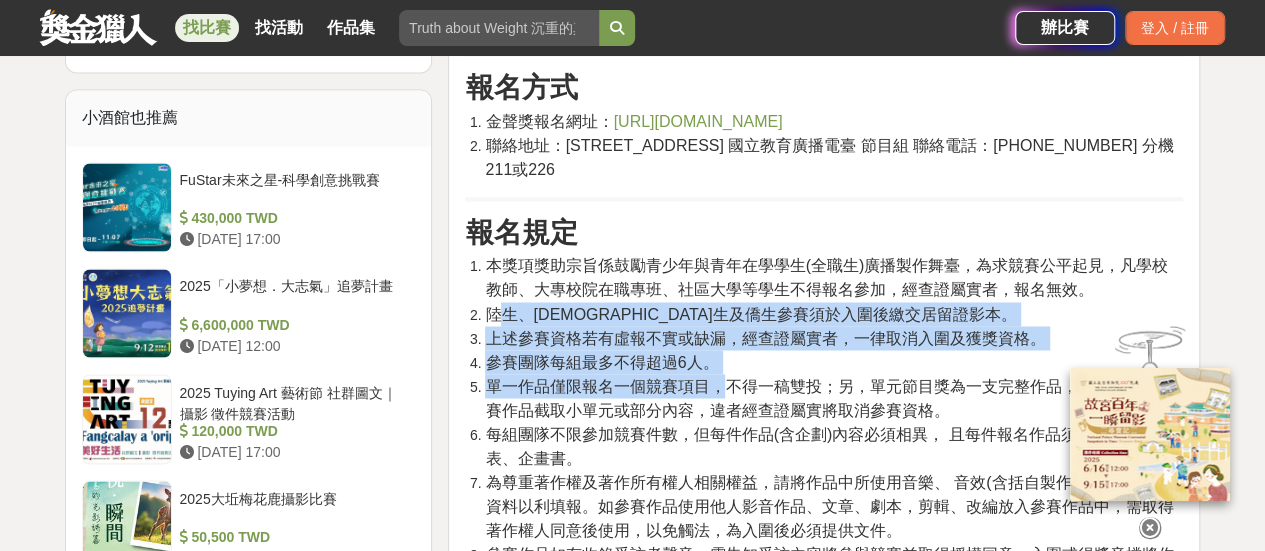 drag, startPoint x: 500, startPoint y: 319, endPoint x: 726, endPoint y: 371, distance: 231.90515 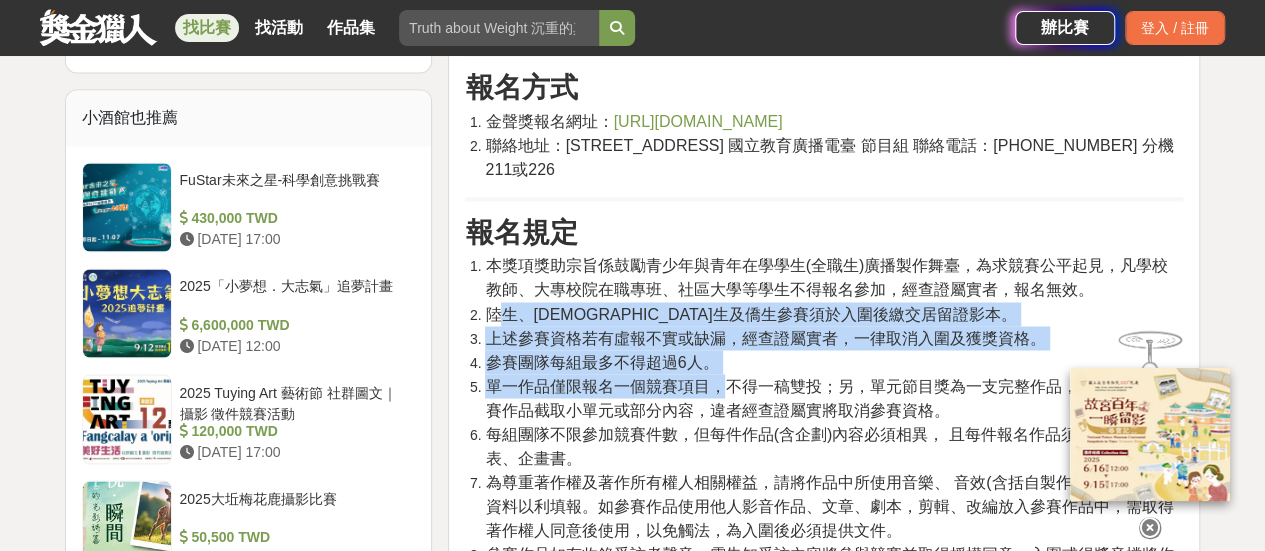 click on "本獎項獎助宗旨係鼓勵青少年與青年在學學生(全職生)廣播製作舞臺，為求競賽公平起見，凡學校教師、大專校院在職專班、社區大學等學生不得報名參加，經查證屬實者，報名無效。  陸生、[DEMOGRAPHIC_DATA]生及僑生參賽須於入圍後繳交居留證影本。  上述參賽資格若有虛報不實或缺漏，經查證屬實者，一律取消入圍及獲獎資格。 參賽團隊每組最多不得超過6人。 單一作品僅限報名一個競賽項目，不得一稿雙投；另，單元節目獎為一支完整作品，不得自他項參賽作品截取小單元或部分內容，違者經查證屬實將取消參賽資格。  每組團隊不限參加競賽件數，但每件作品(含企劃)內容必須相異， 且每件報名作品須有獨立報名表、企畫書。 參賽作品如有收錄受訪者聲音，需告知受訪內容將參與競賽並取得授權同意，入圍或得獎音檔將作為主辦單位推廣使用。" at bounding box center (824, 446) 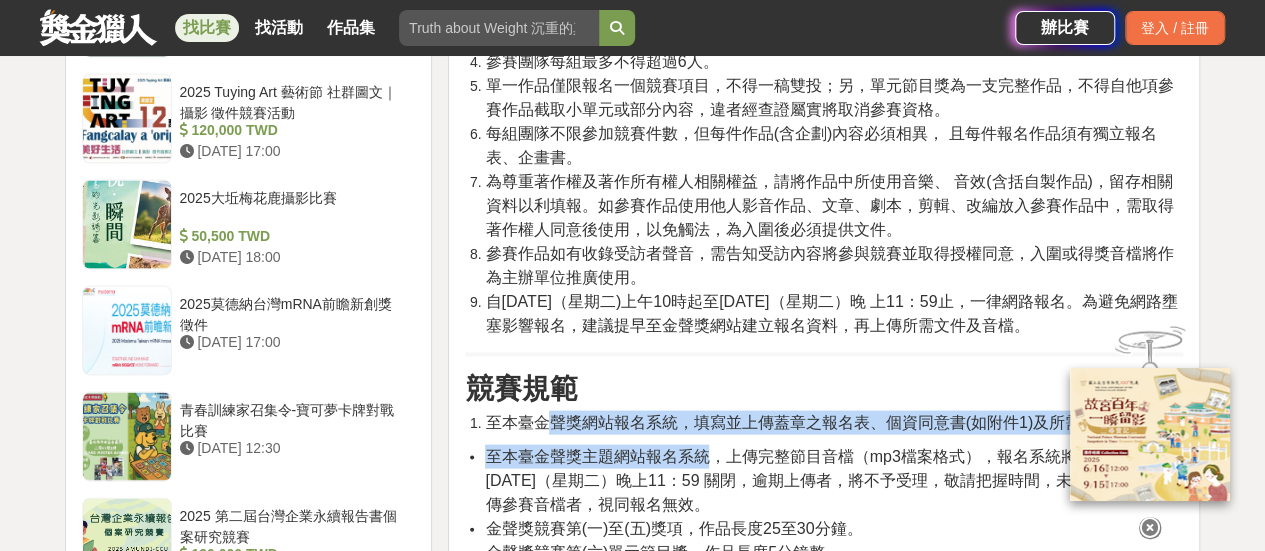 drag, startPoint x: 548, startPoint y: 412, endPoint x: 720, endPoint y: 454, distance: 177.05367 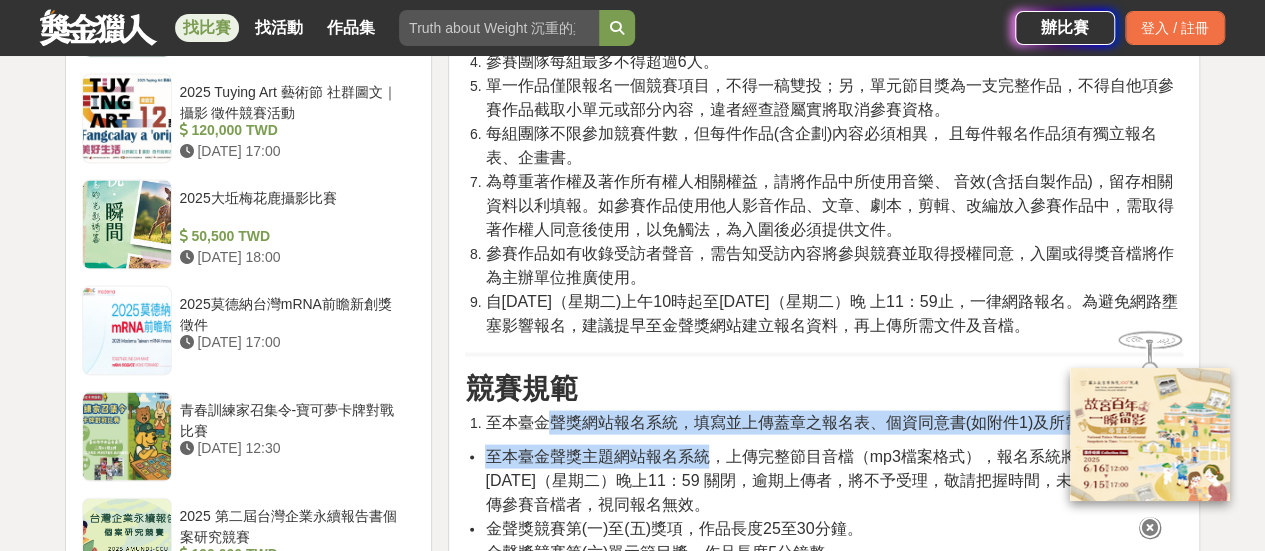 click on "活動簡介 激發學生參與廣播興趣及提供大專校院相關系所及高中職同學學以致用機會，鼓勵創意製作廣播節目，以培養廣播人才，發揮廣播文化傳承及教育功能。 活動項目 教育專題報導獎：凡以教育時事、政策、關鍵議題或人文關懷為題材(全國或地方事件不拘)，掌握時效深入報導並能忠實呈現事實真相，反映多元化的觀點，彰顯積極正面的社會價值，對國家及社會發展具重大影響力之新聞報導。 社會關懷節目獎：關懷偏鄉、原住民、樂齡長者、身心障礙及弱勢族群需求，報導熱愛生命、感人事例等內容之節目。 兒童節目獎：以兒童為主要收聽對象，對兒童身心發展有益、強調多元性與創造性之廣播節目。 藝術文化節目獎：以藝術、文化為內容之節目，包含文學、文化資產（含民俗技藝）、美術、視聽媒體藝術、舞蹈、戲劇(曲)等演出、 藝文環境與發展。" at bounding box center [824, 513] 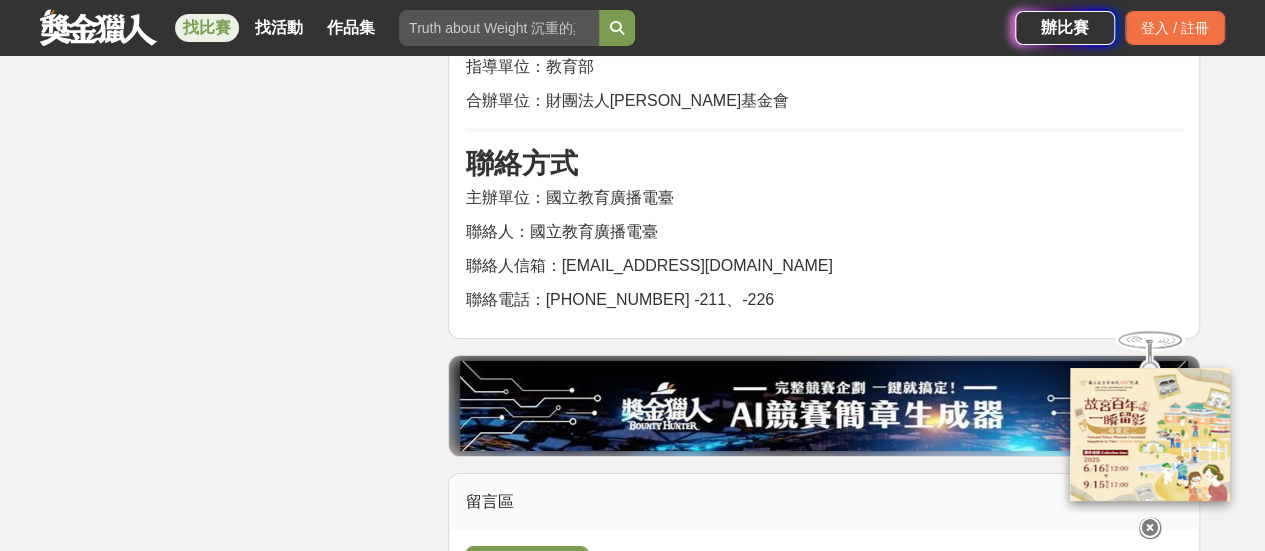 scroll, scrollTop: 3900, scrollLeft: 0, axis: vertical 